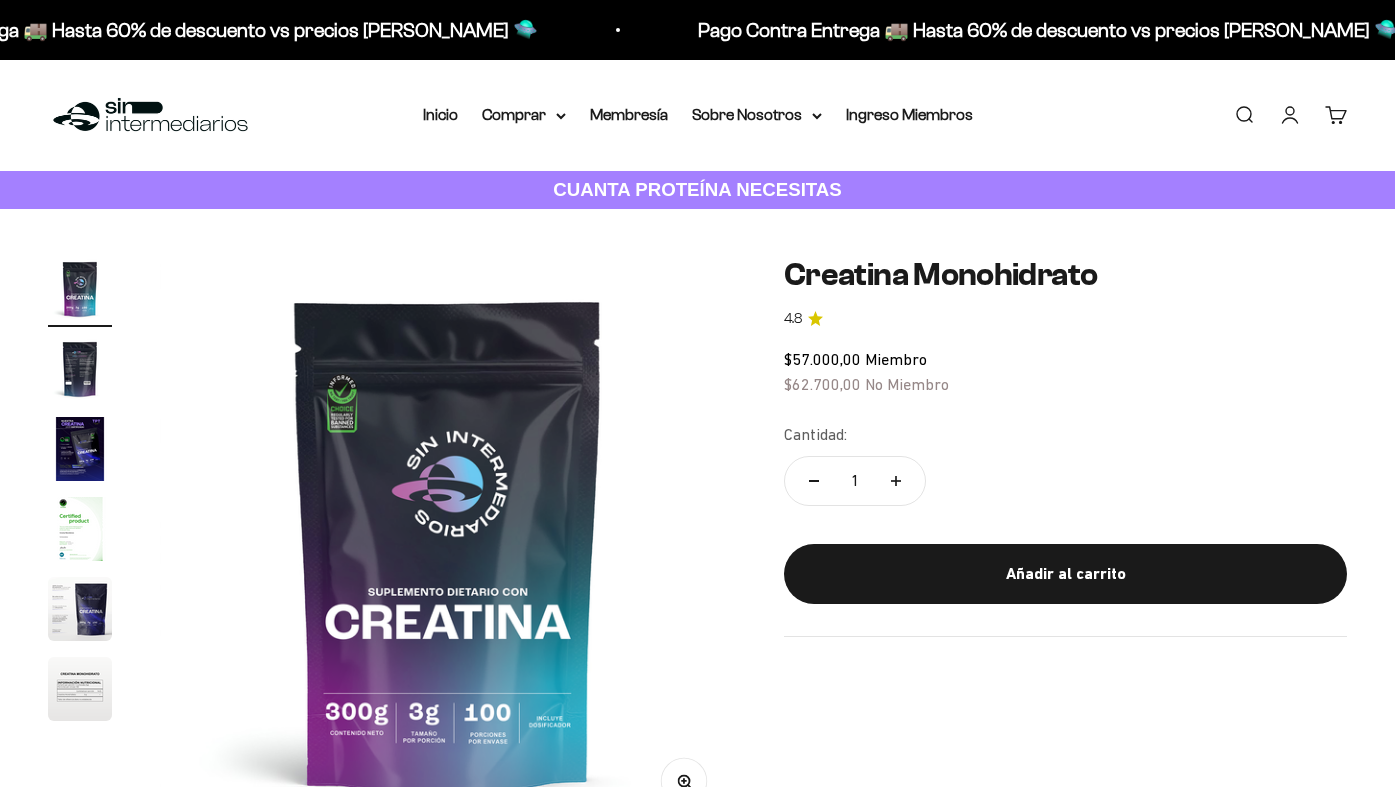 scroll, scrollTop: 0, scrollLeft: 0, axis: both 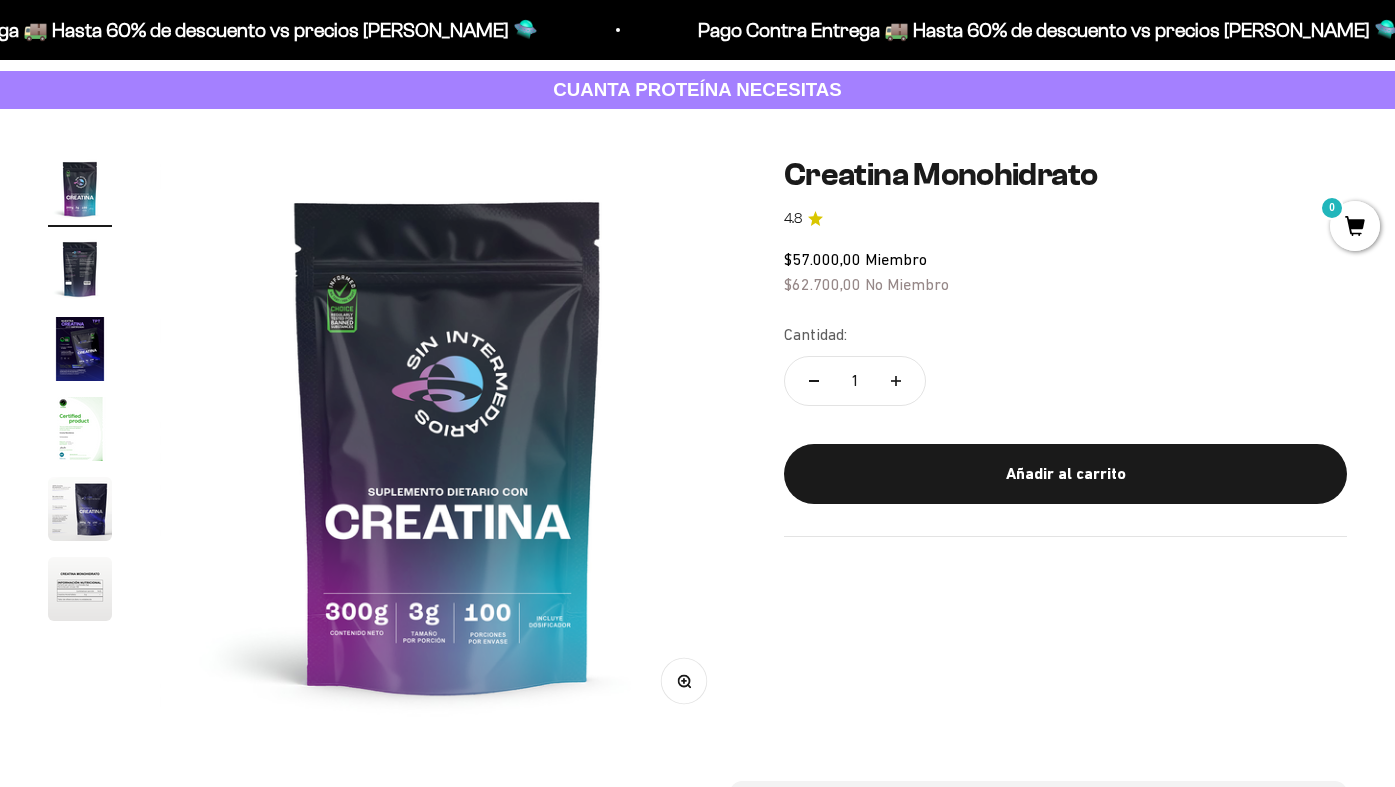 click at bounding box center (80, 349) 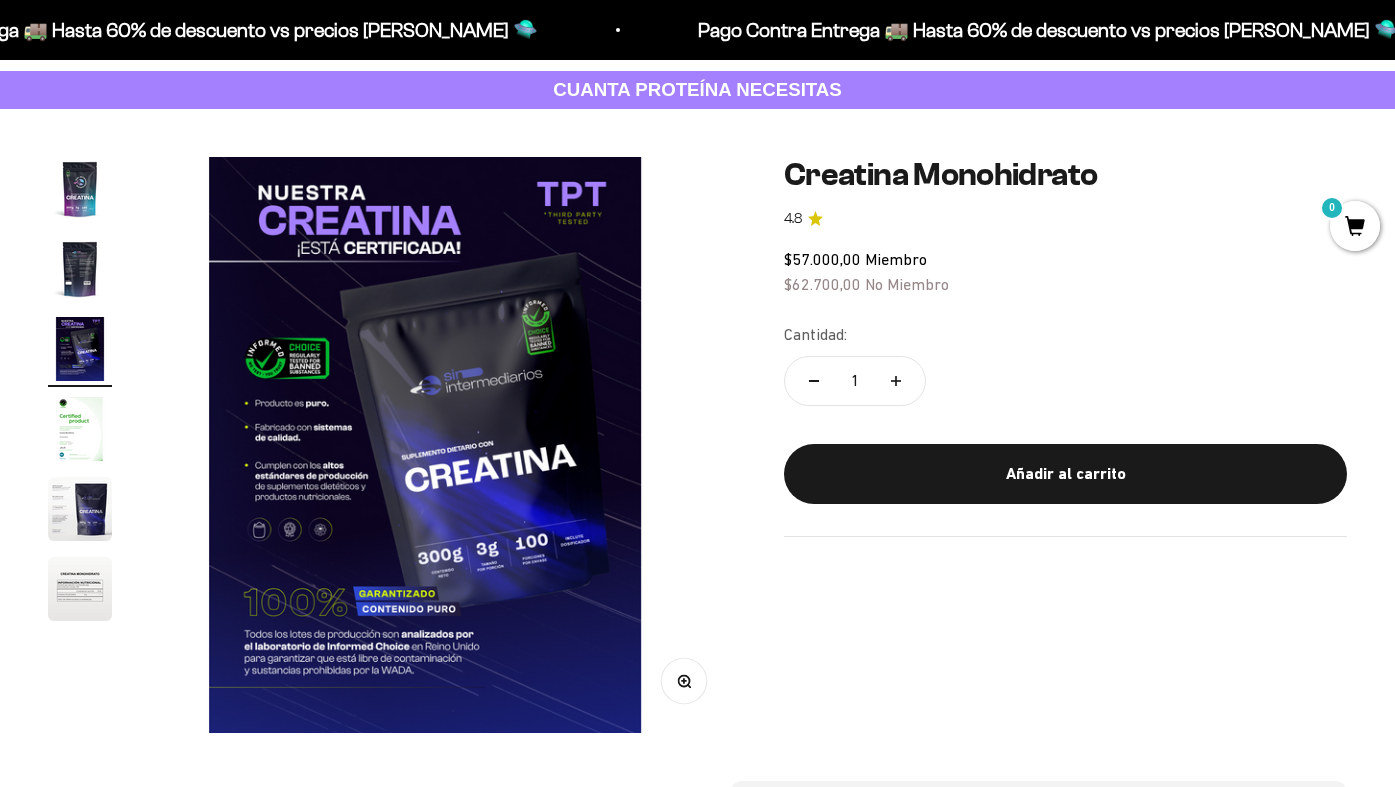 scroll, scrollTop: 0, scrollLeft: 1200, axis: horizontal 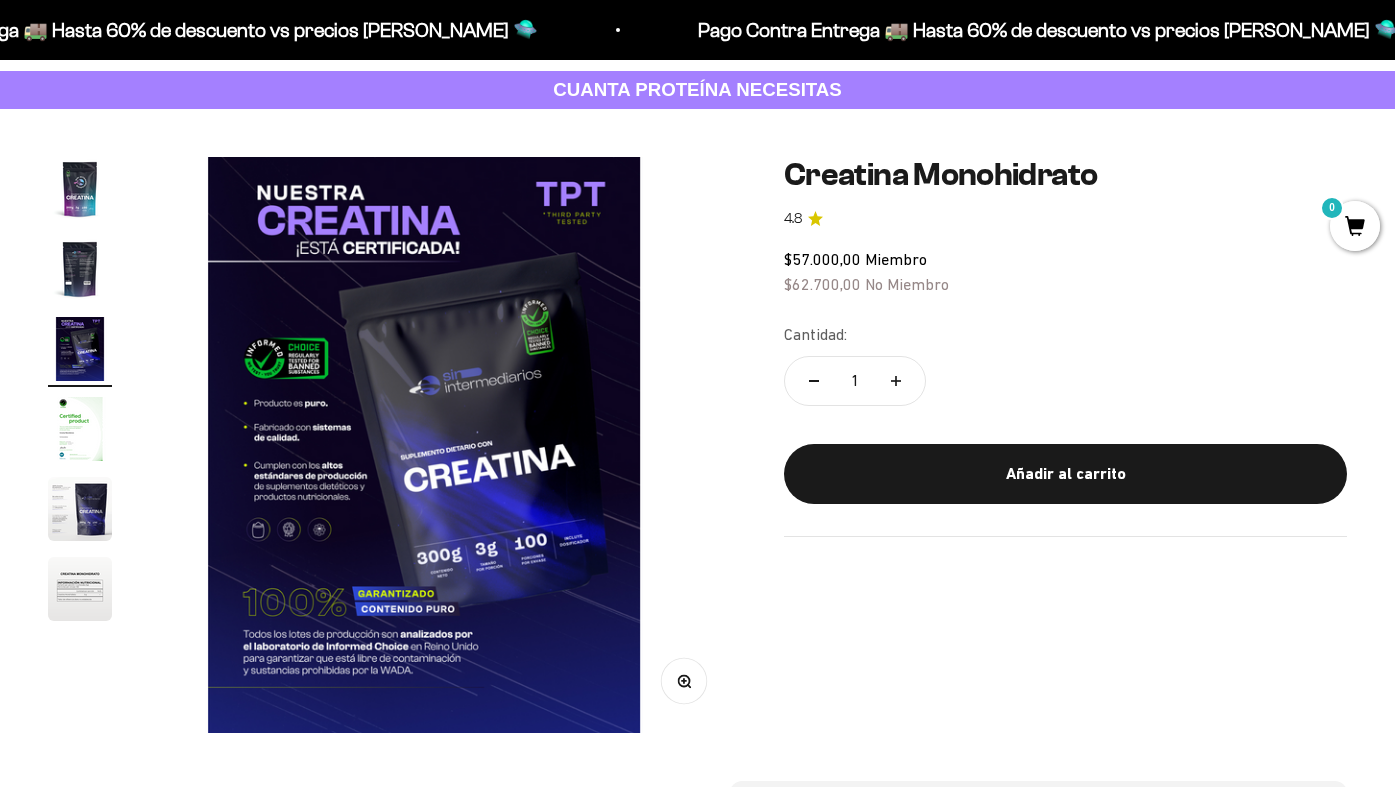click at bounding box center [80, 269] 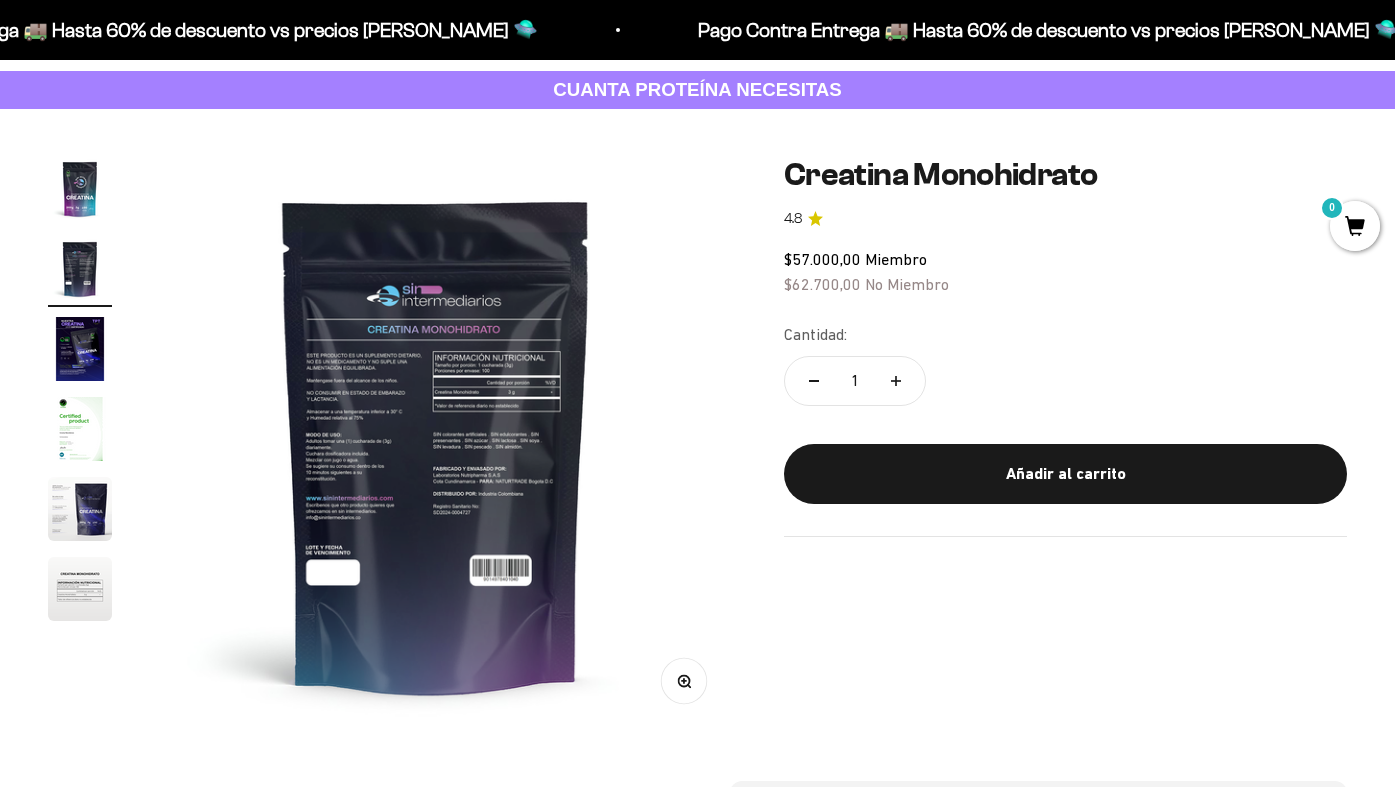 click at bounding box center (80, 189) 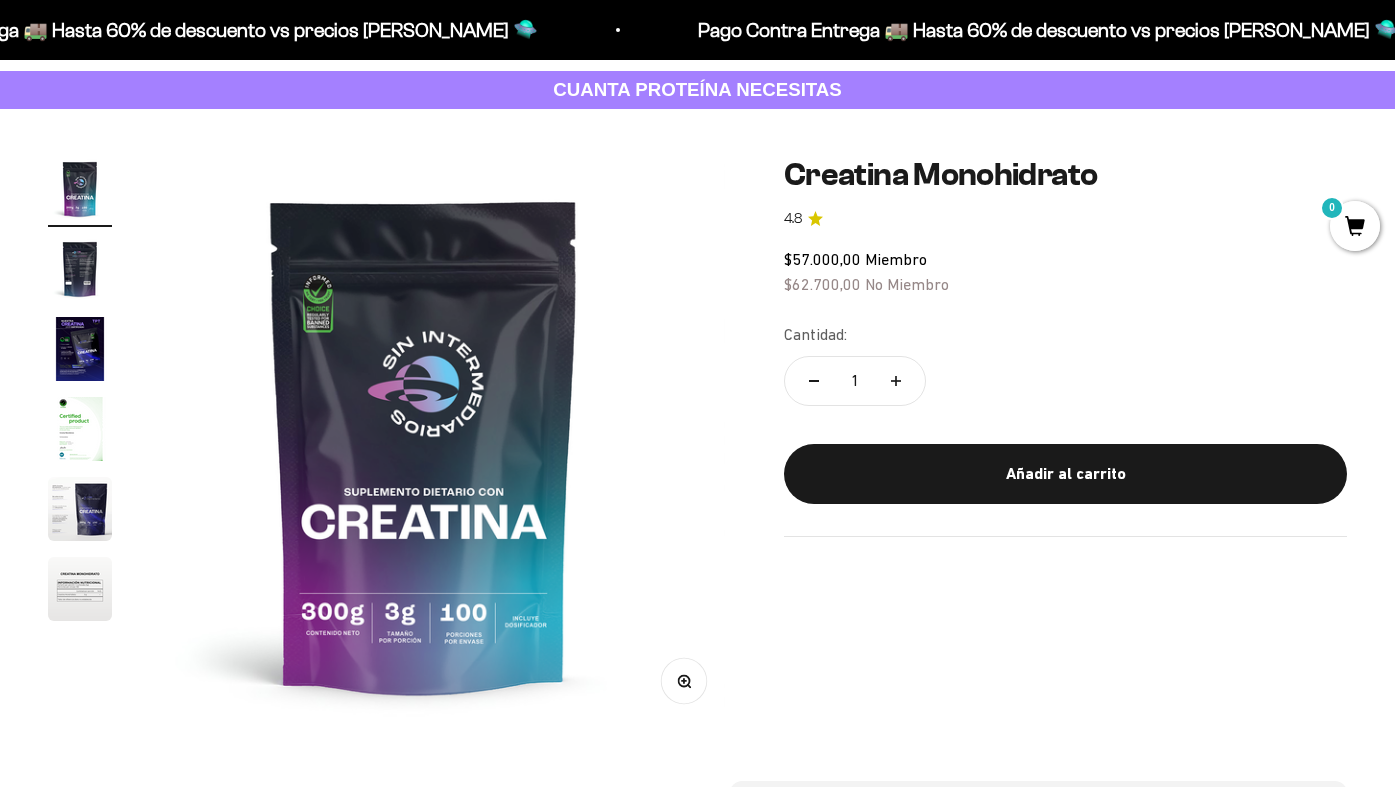 scroll, scrollTop: 0, scrollLeft: 0, axis: both 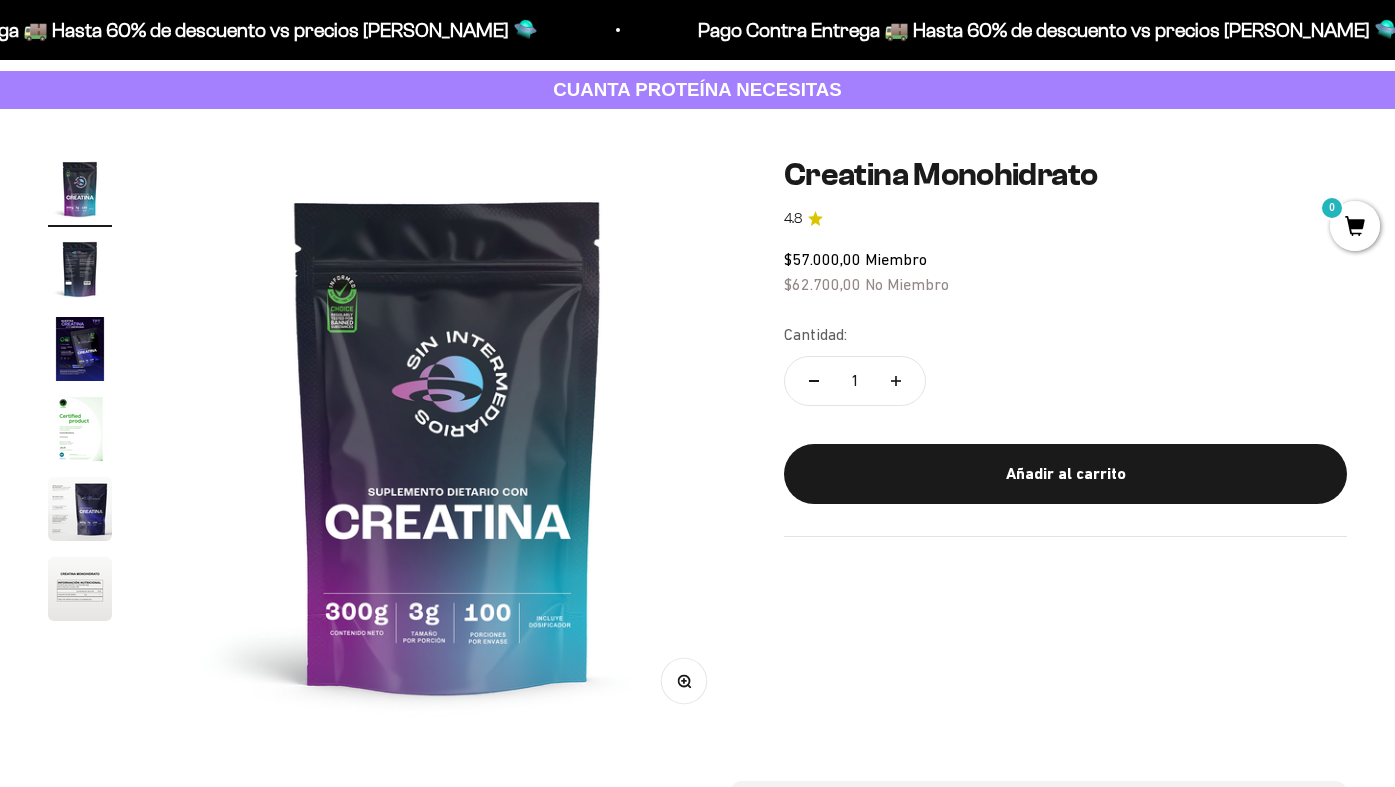 click at bounding box center (80, 429) 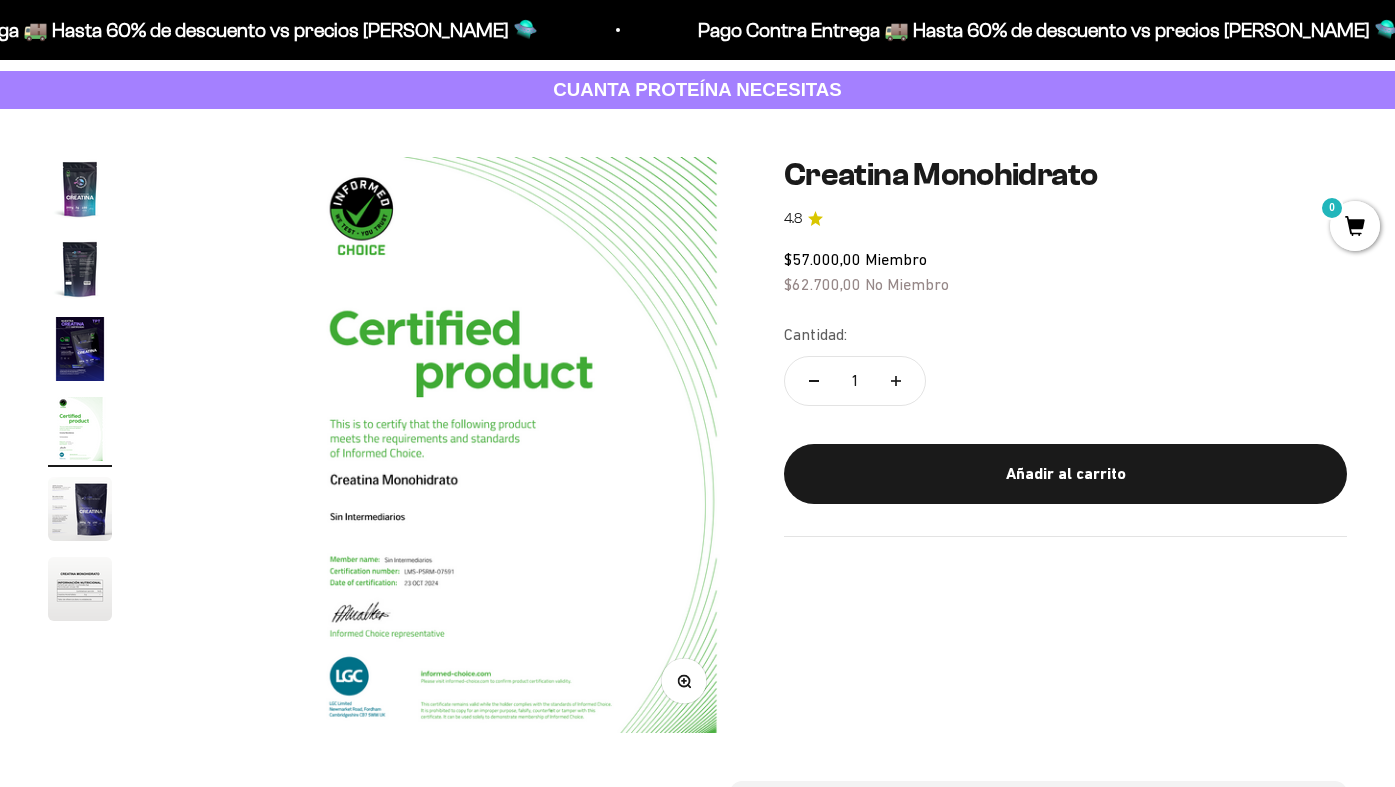 scroll, scrollTop: 0, scrollLeft: 1800, axis: horizontal 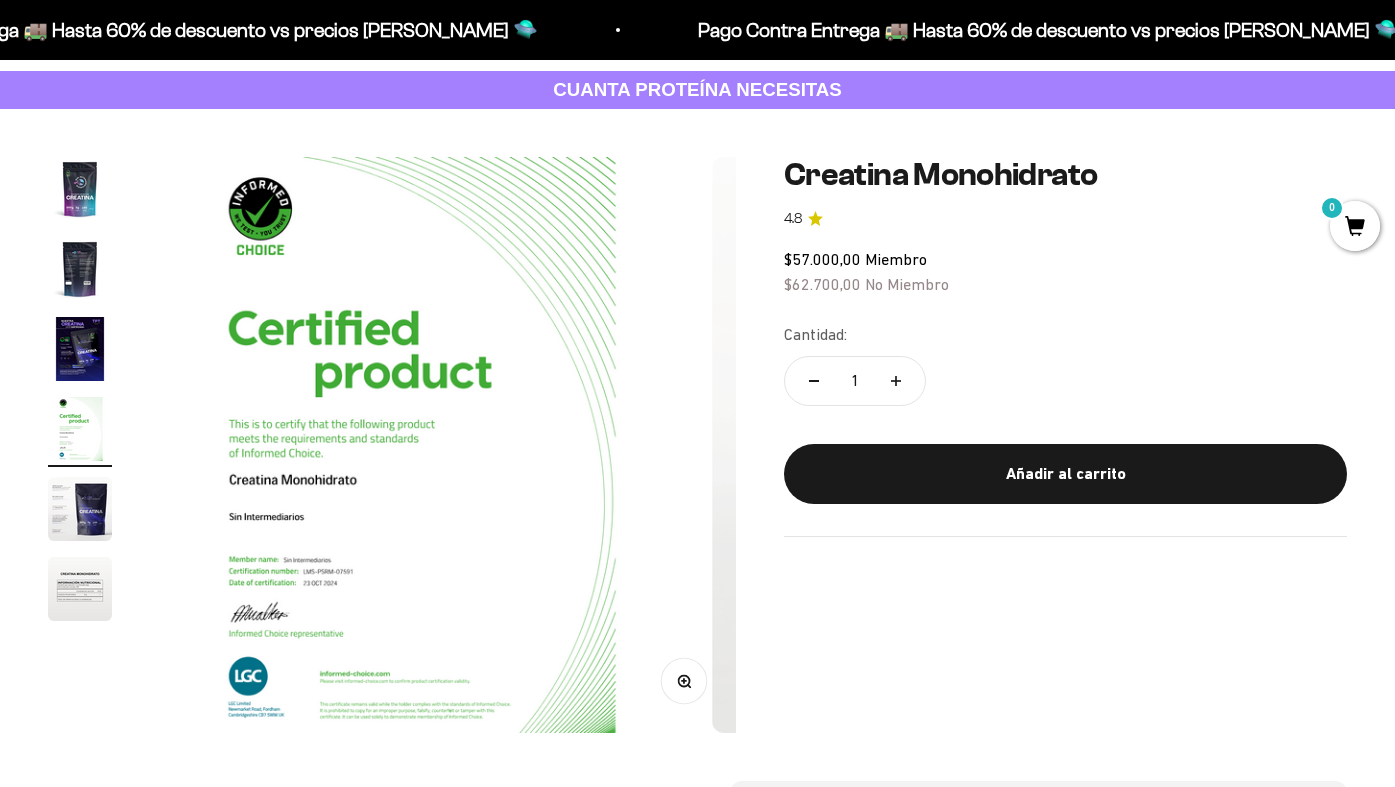 click at bounding box center (80, 392) 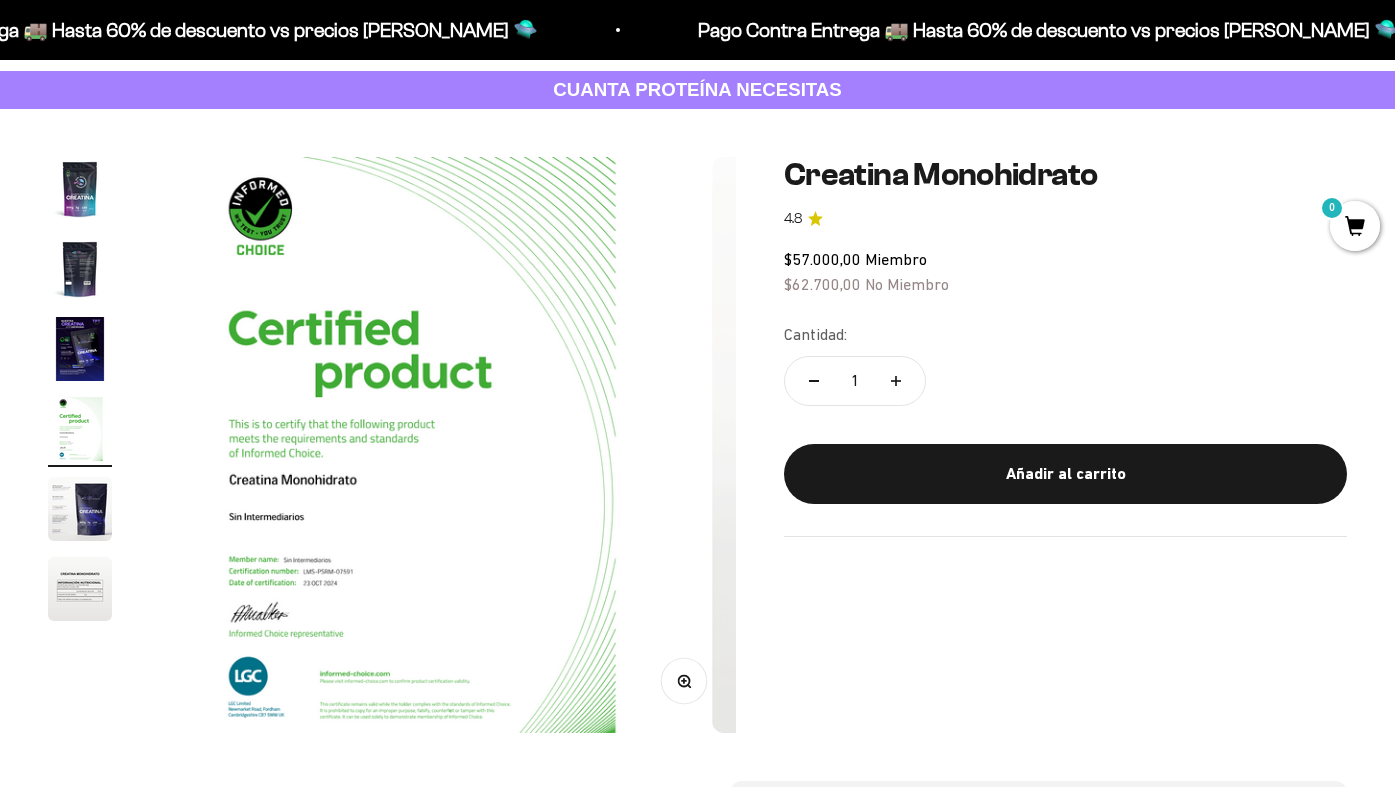 click at bounding box center [80, 509] 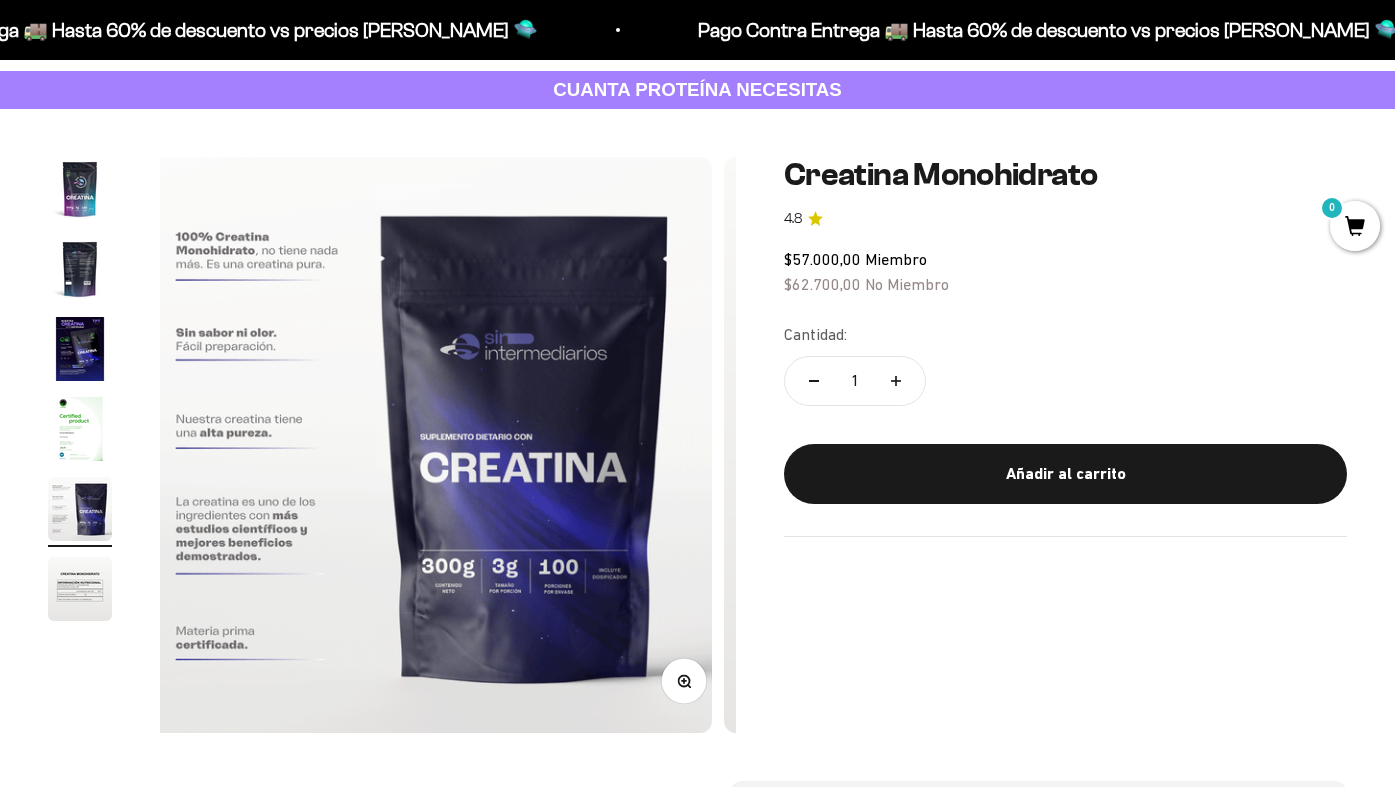 scroll, scrollTop: 0, scrollLeft: 2400, axis: horizontal 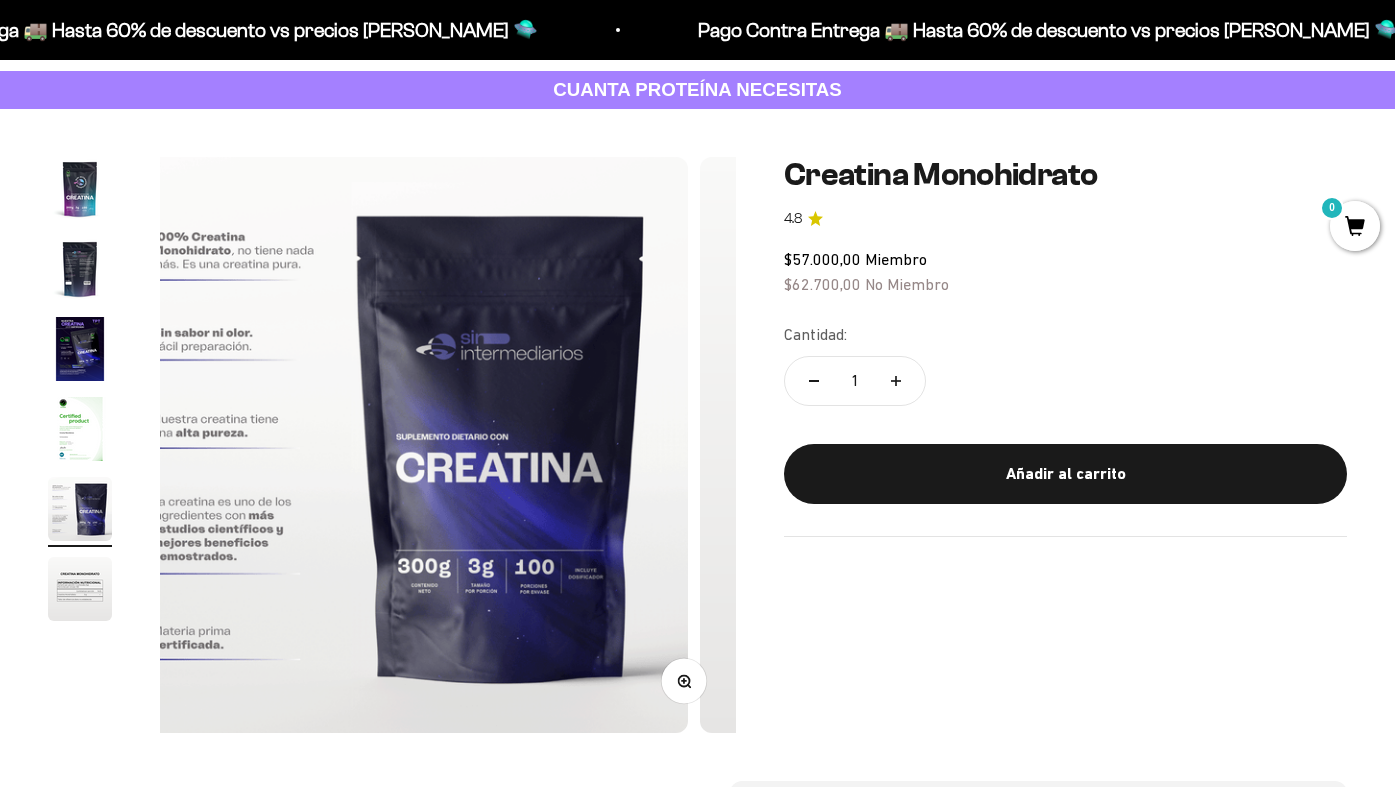 click on "Creatina Monohidrato" 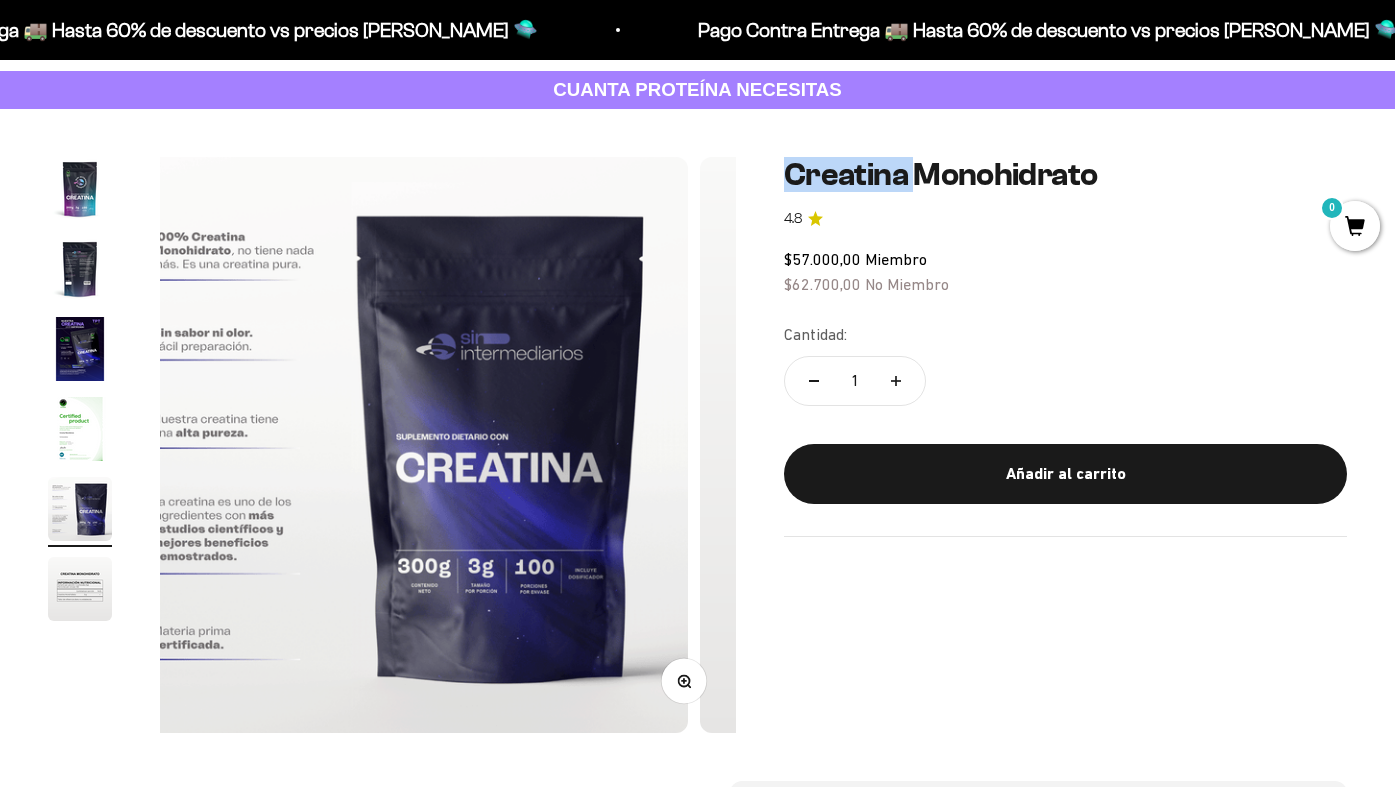 click on "Creatina Monohidrato" 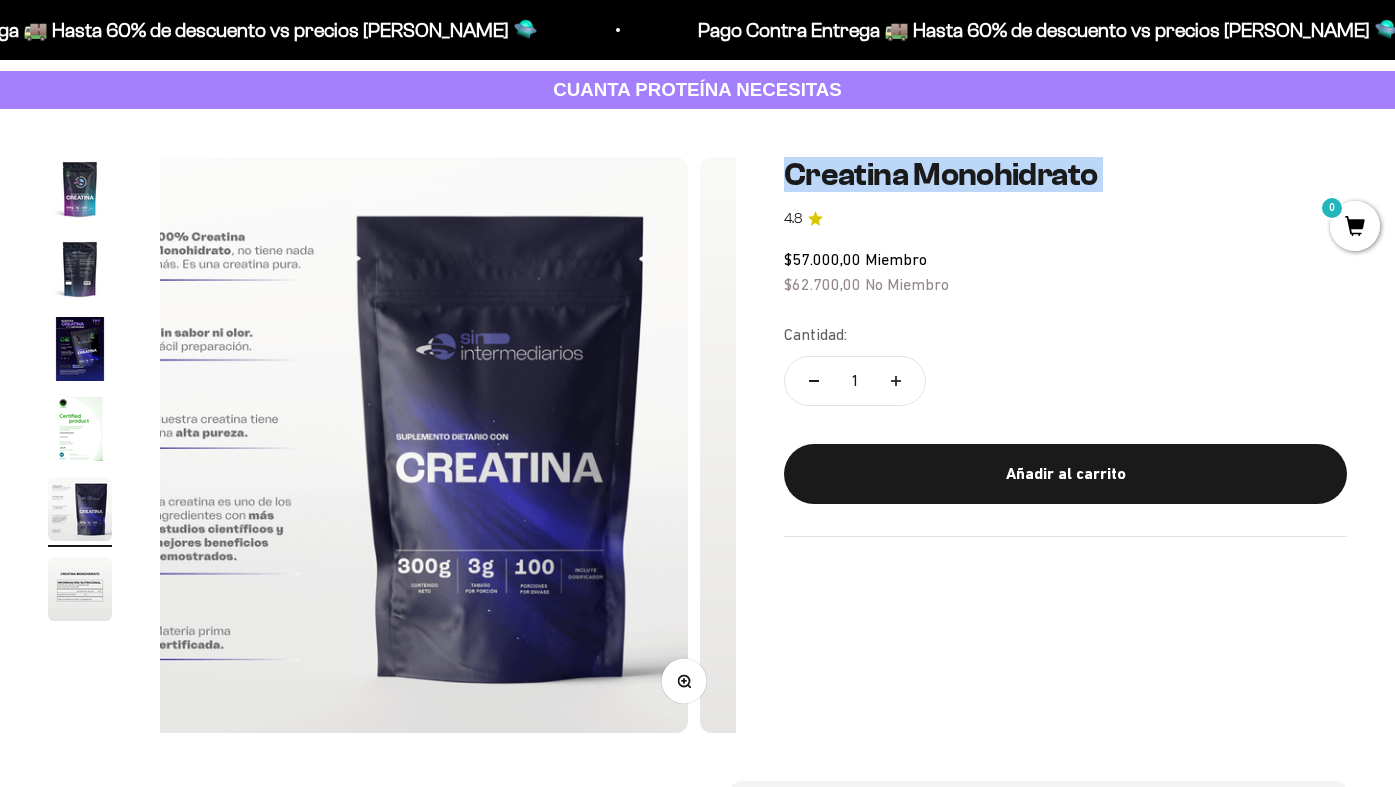click on "Creatina Monohidrato" 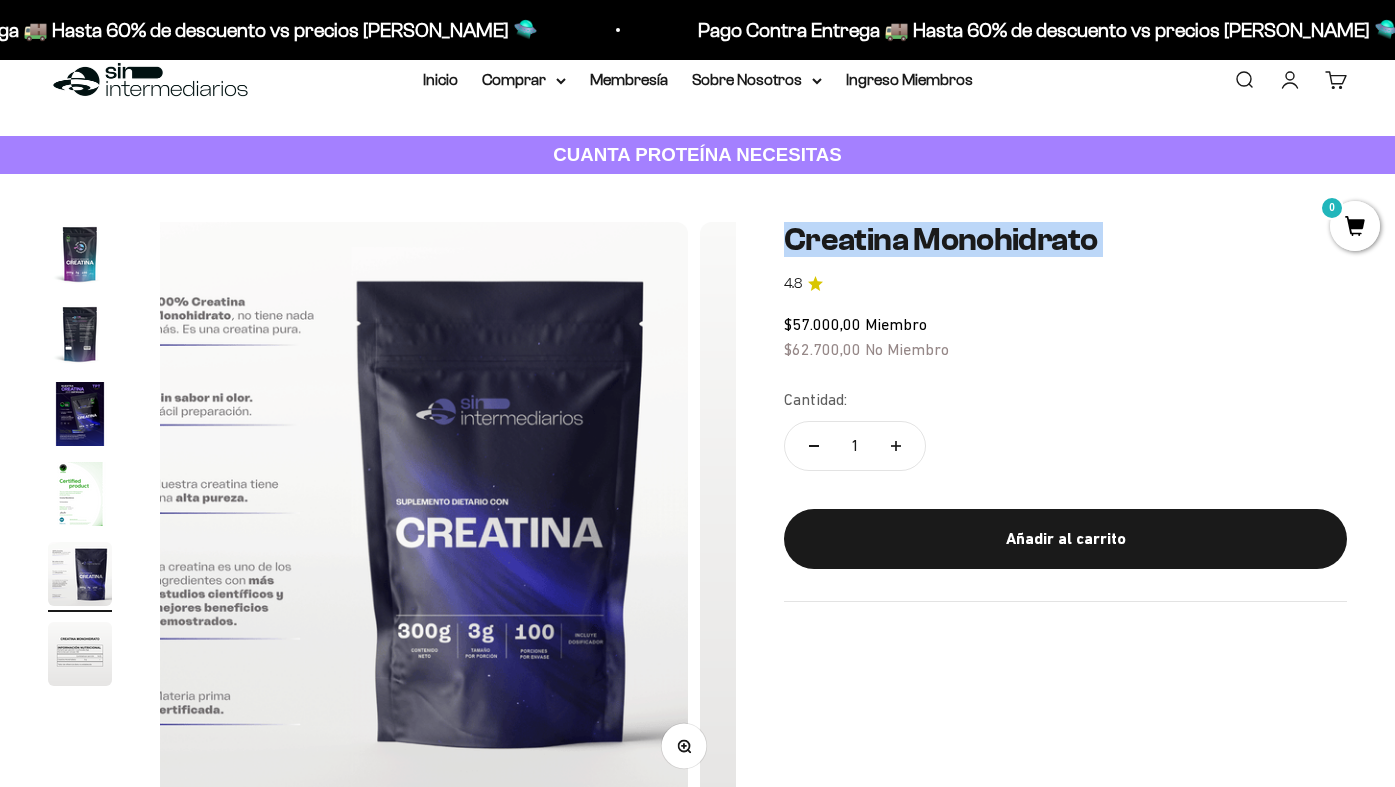 scroll, scrollTop: 0, scrollLeft: 0, axis: both 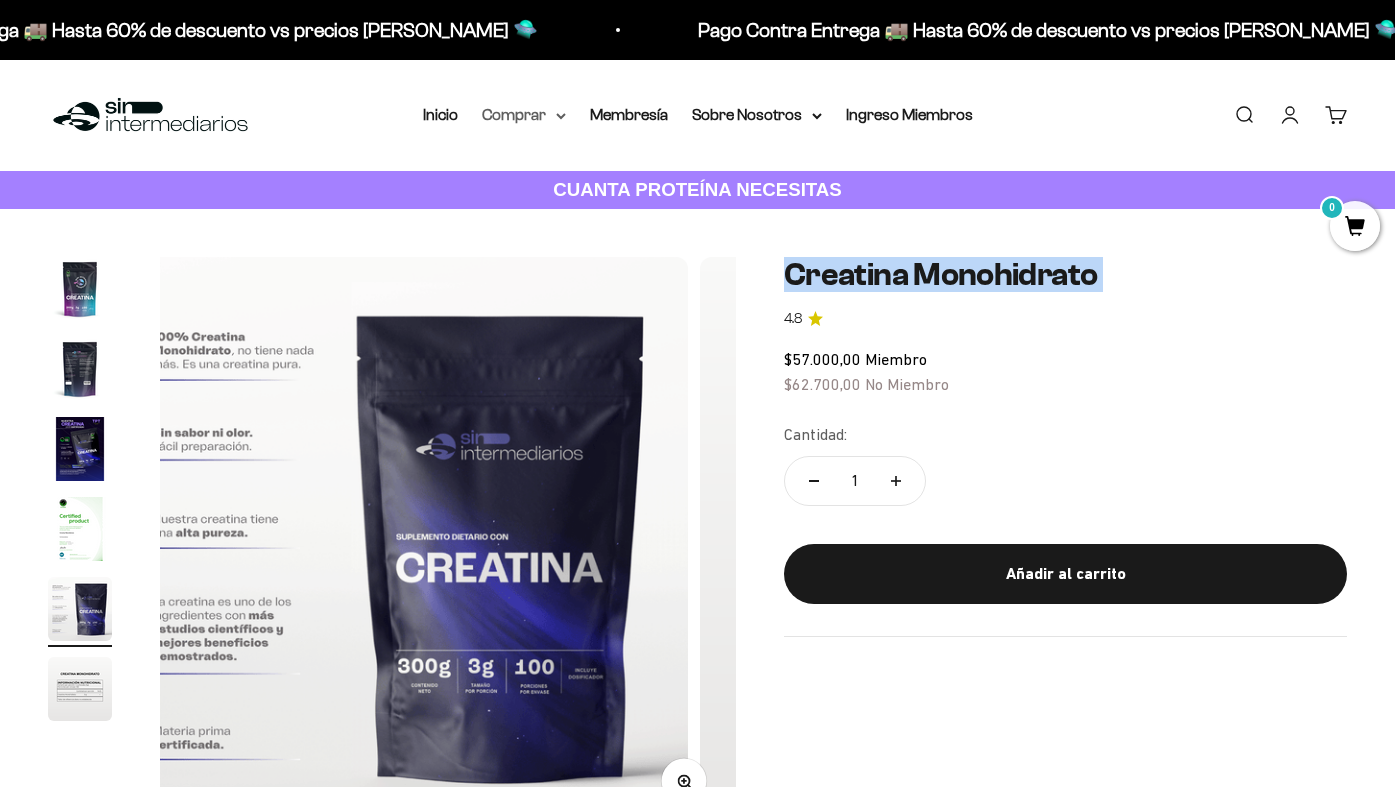 click on "Comprar" at bounding box center (524, 115) 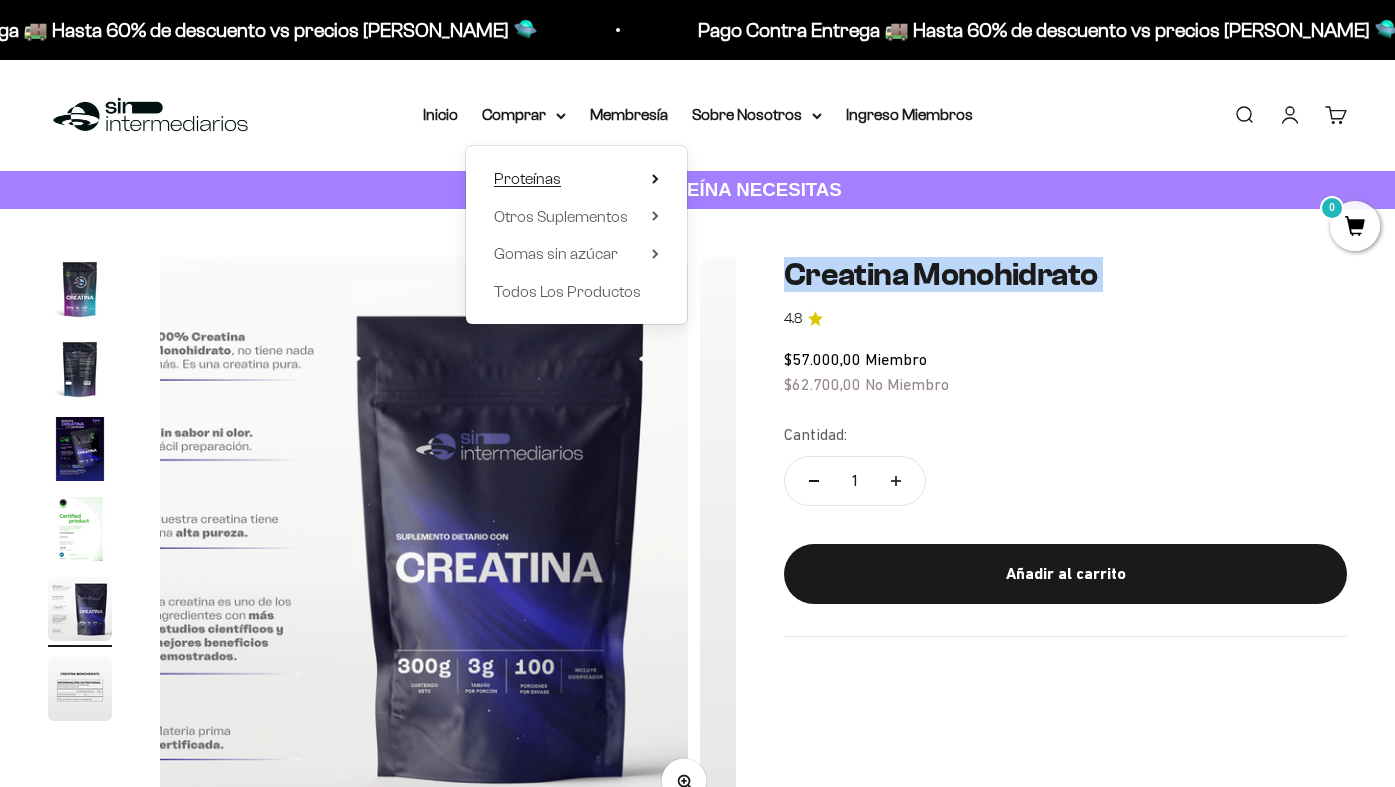 click 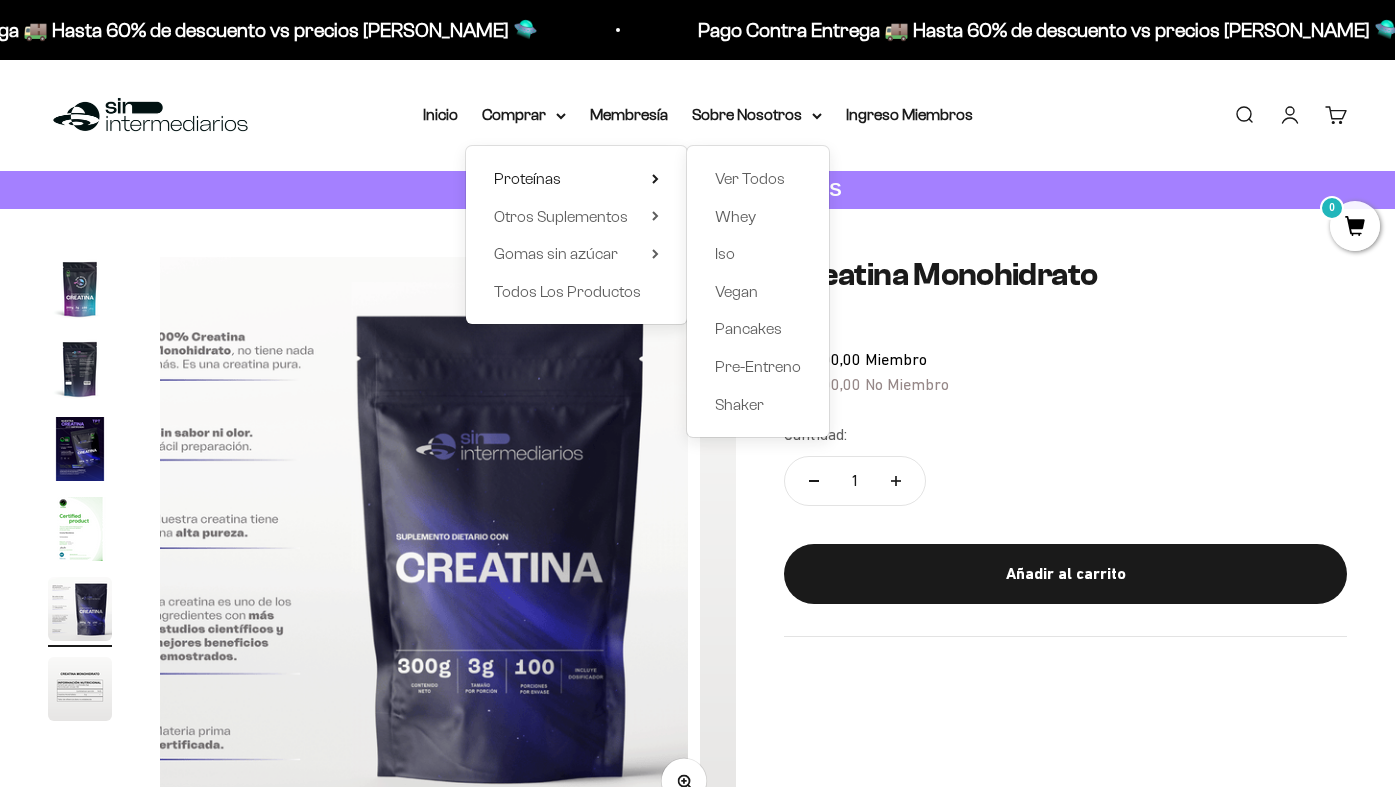 click on "Cantidad:
1" 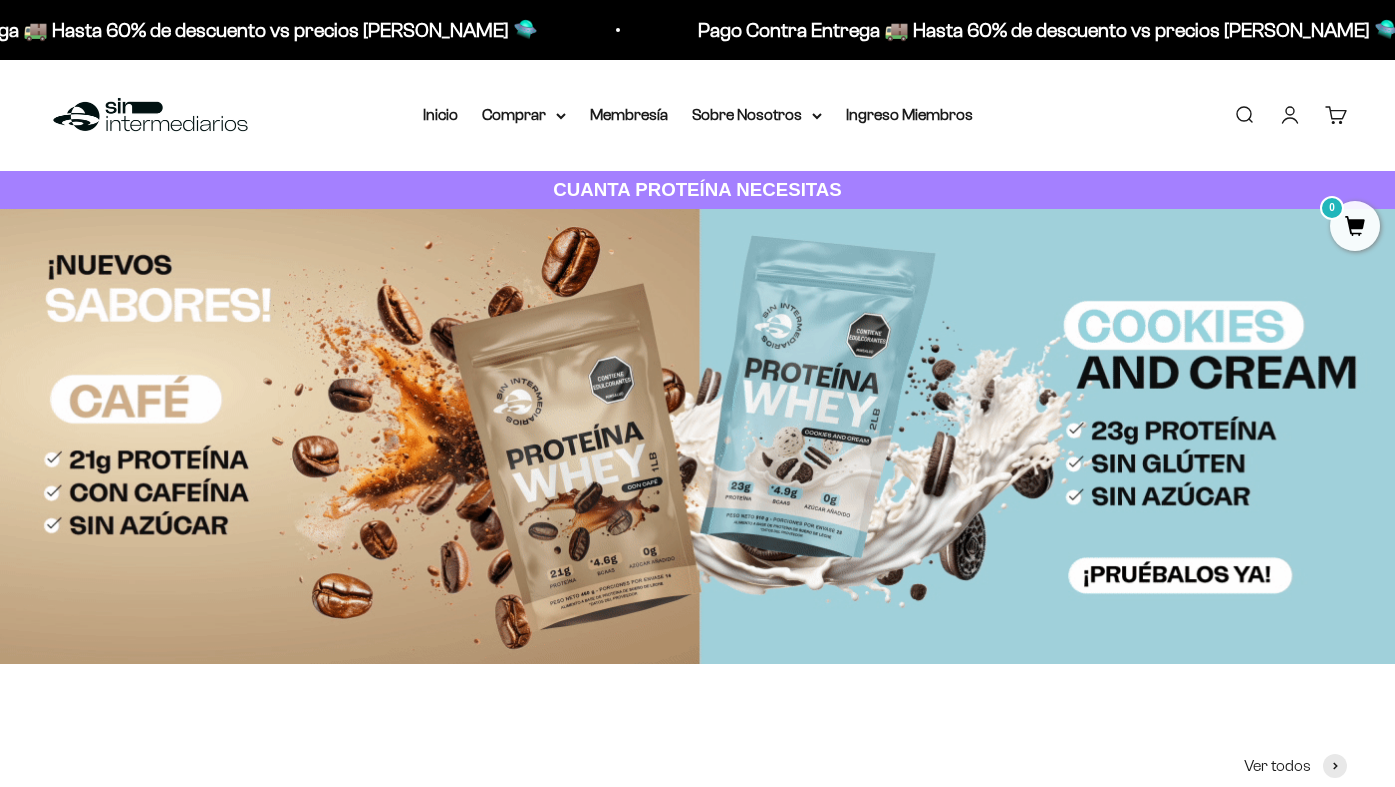 scroll, scrollTop: 0, scrollLeft: 0, axis: both 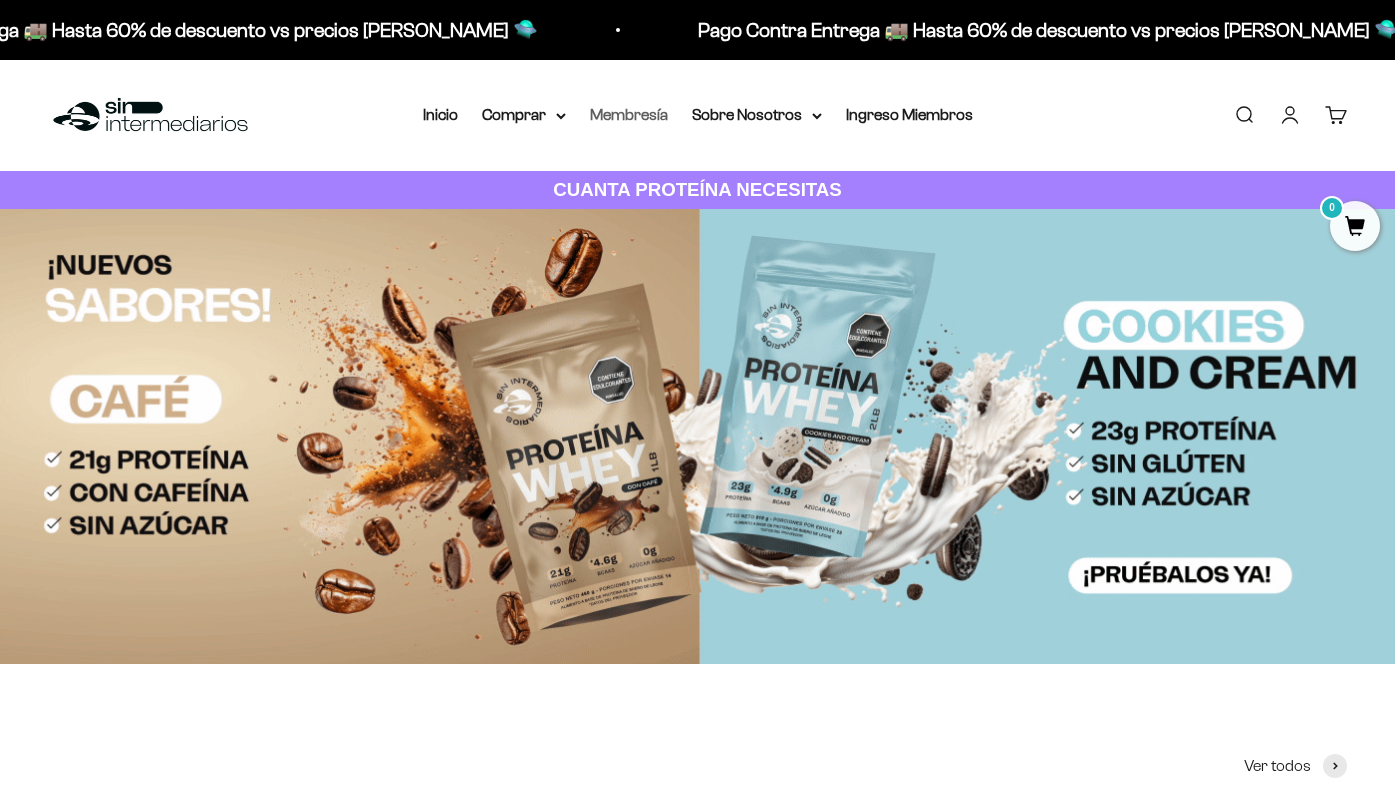 click on "Membresía" at bounding box center [629, 114] 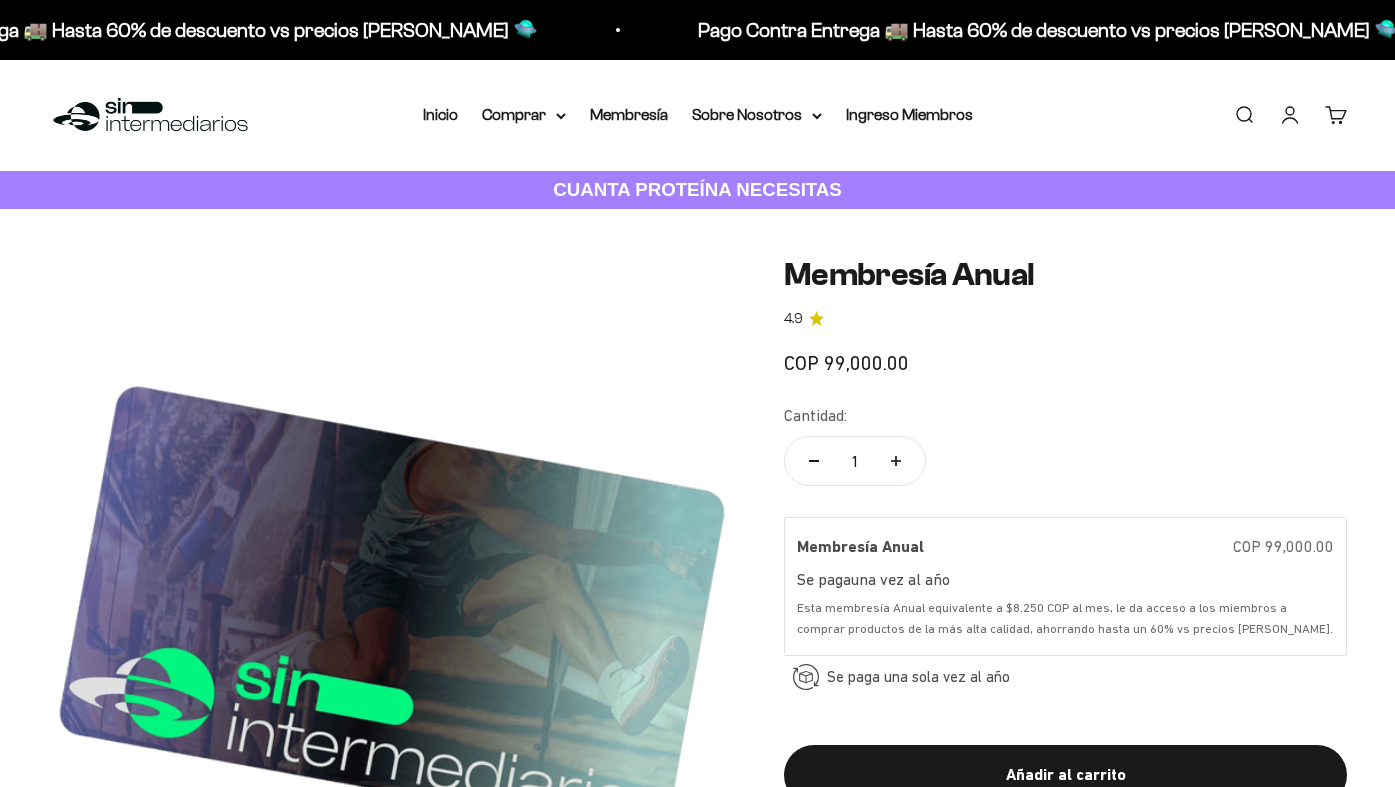scroll, scrollTop: 400, scrollLeft: 0, axis: vertical 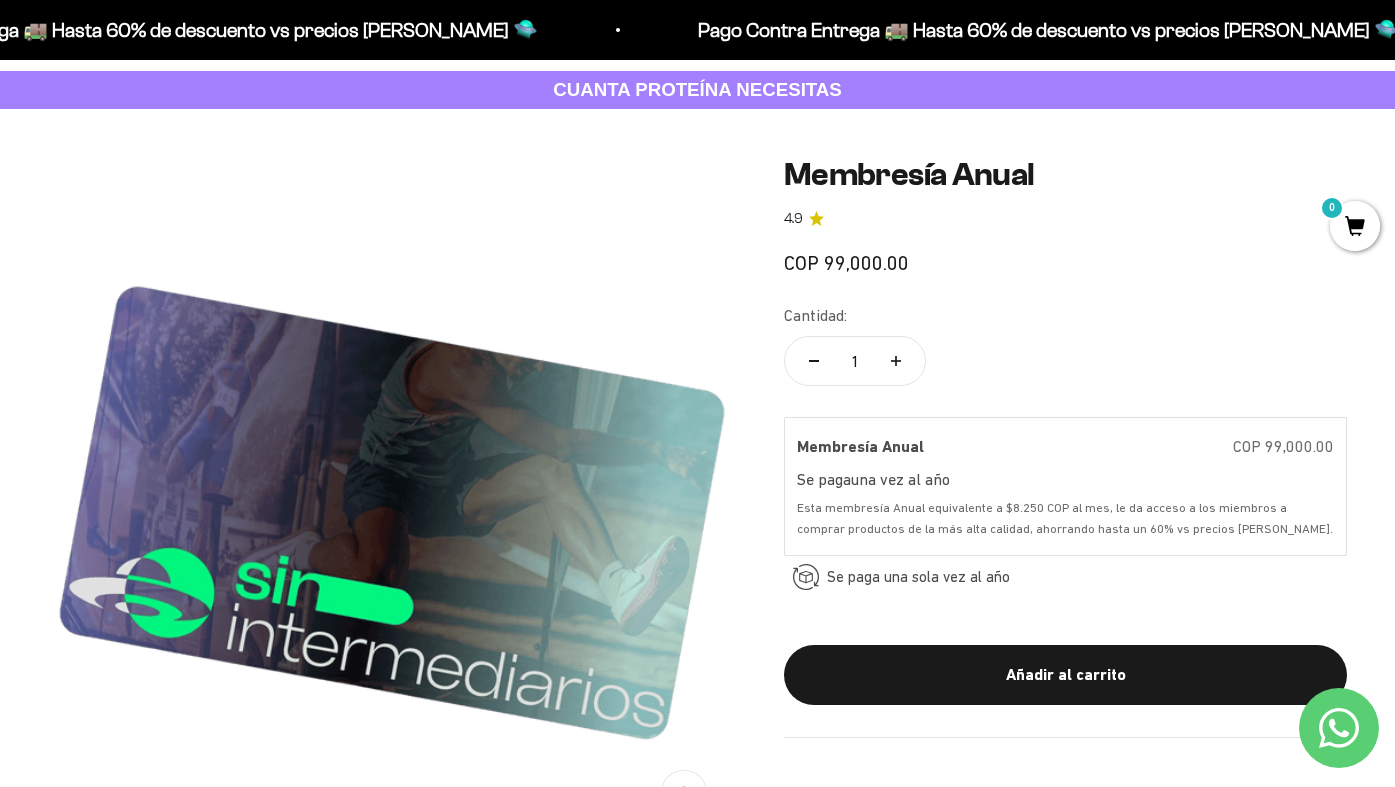 click on "Pago Contra Entrega 🚚 Hasta 60% de descuento vs precios de mercado 🛸
Pago Contra Entrega 🚚 Hasta 60% de descuento vs precios de mercado 🛸
Pago Contra Entrega 🚚 Hasta 60% de descuento vs precios de mercado 🛸
Pago Contra Entrega 🚚 Hasta 60% de descuento vs precios de mercado 🛸
Pago Contra Entrega 🚚 Hasta 60% de descuento vs precios de mercado 🛸
Pago Contra Entrega 🚚 Hasta 60% de descuento vs precios de mercado 🛸
Pago Contra Entrega 🚚 Hasta 60% de descuento vs precios de mercado 🛸
Pago Contra Entrega 🚚 Hasta 60% de descuento vs precios de mercado 🛸
Pago Contra Entrega 🚚 Hasta 60% de descuento vs precios de mercado 🛸
Pago Contra Entrega 🚚 Hasta 60% de descuento vs precios de mercado 🛸" at bounding box center [697, 30] 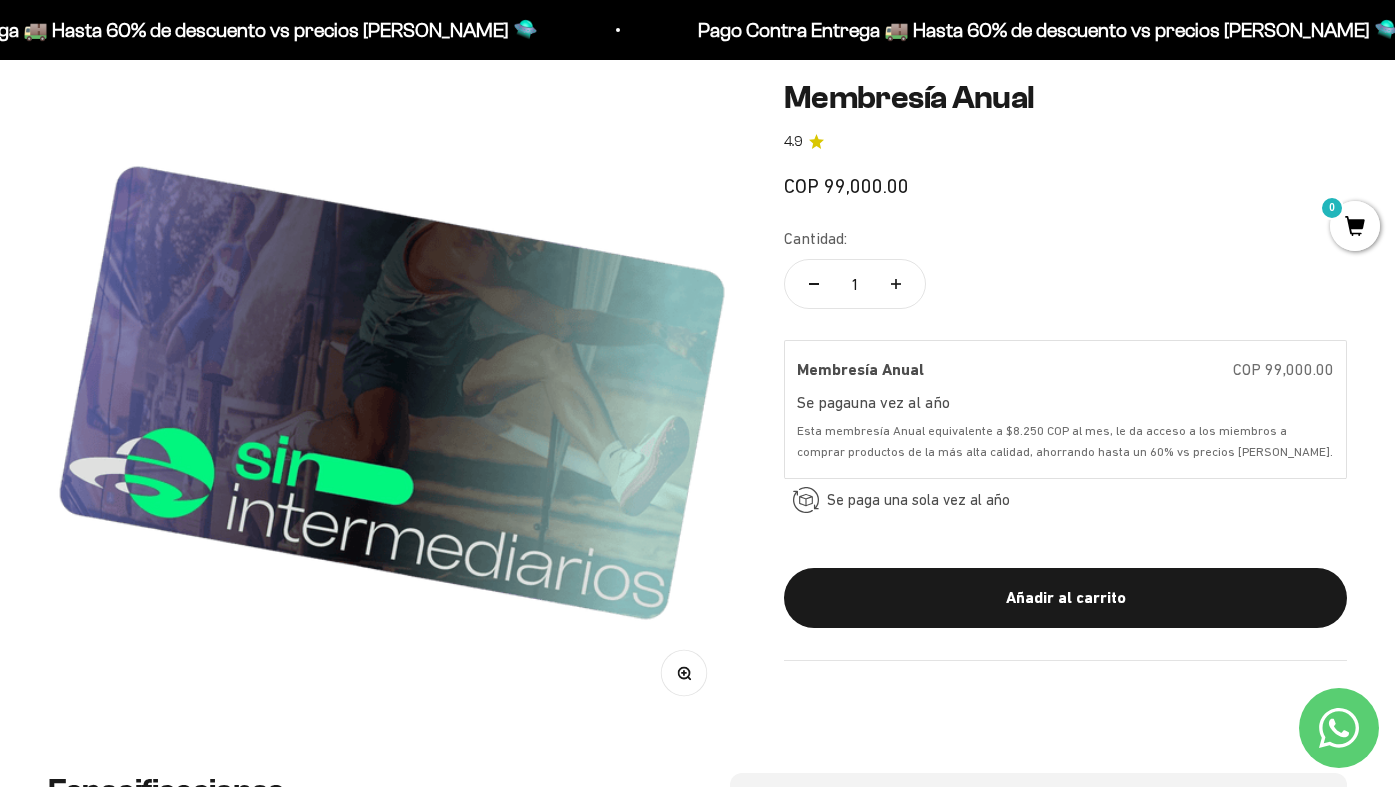 scroll, scrollTop: 200, scrollLeft: 0, axis: vertical 